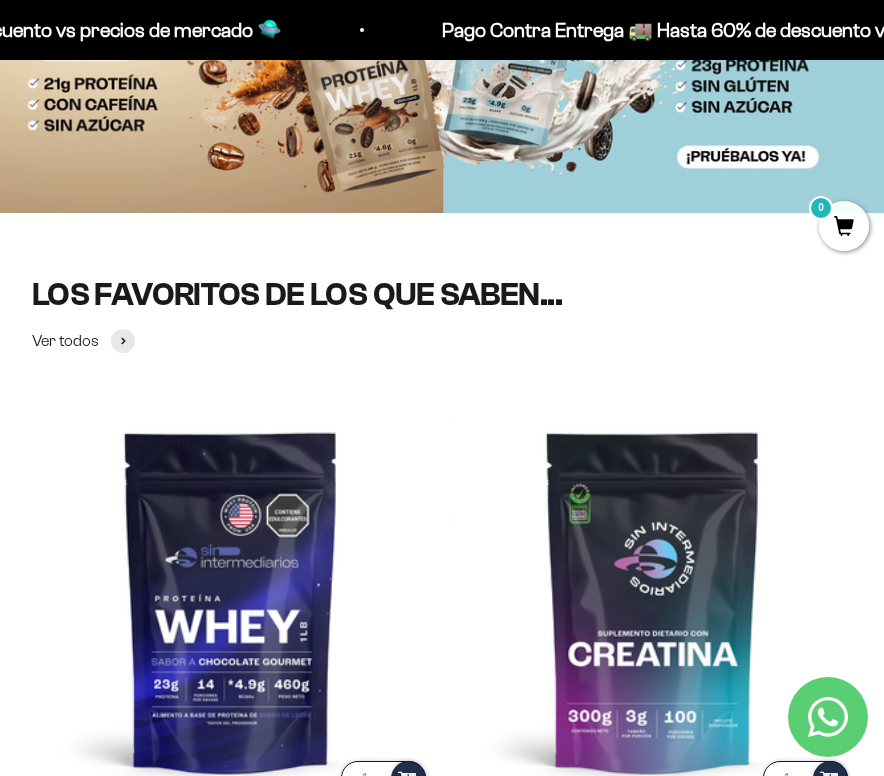 scroll, scrollTop: 660, scrollLeft: 0, axis: vertical 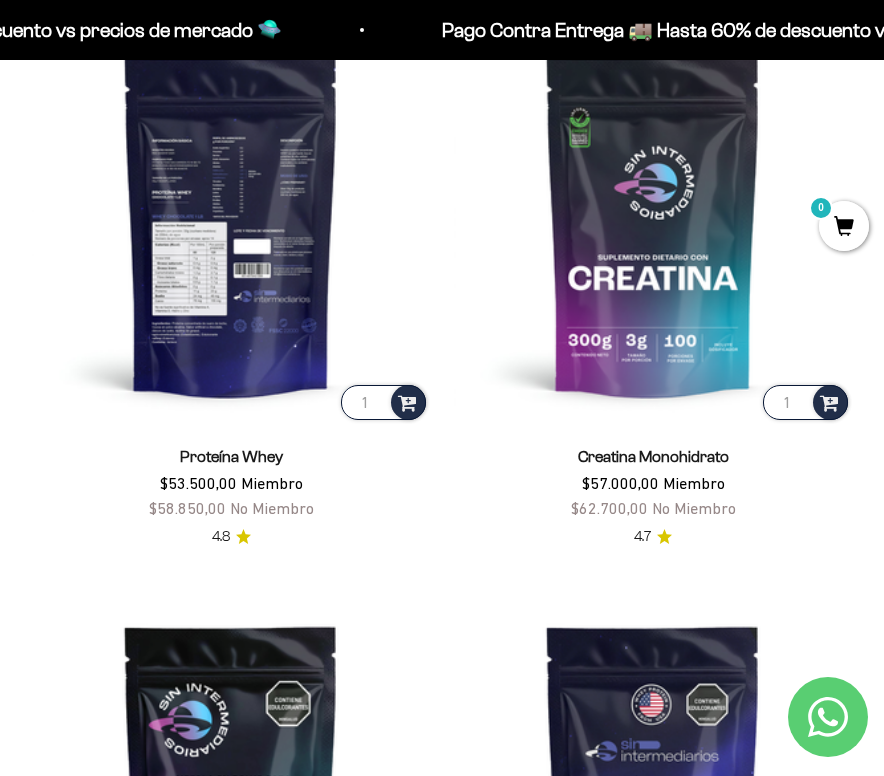 click at bounding box center [231, 225] 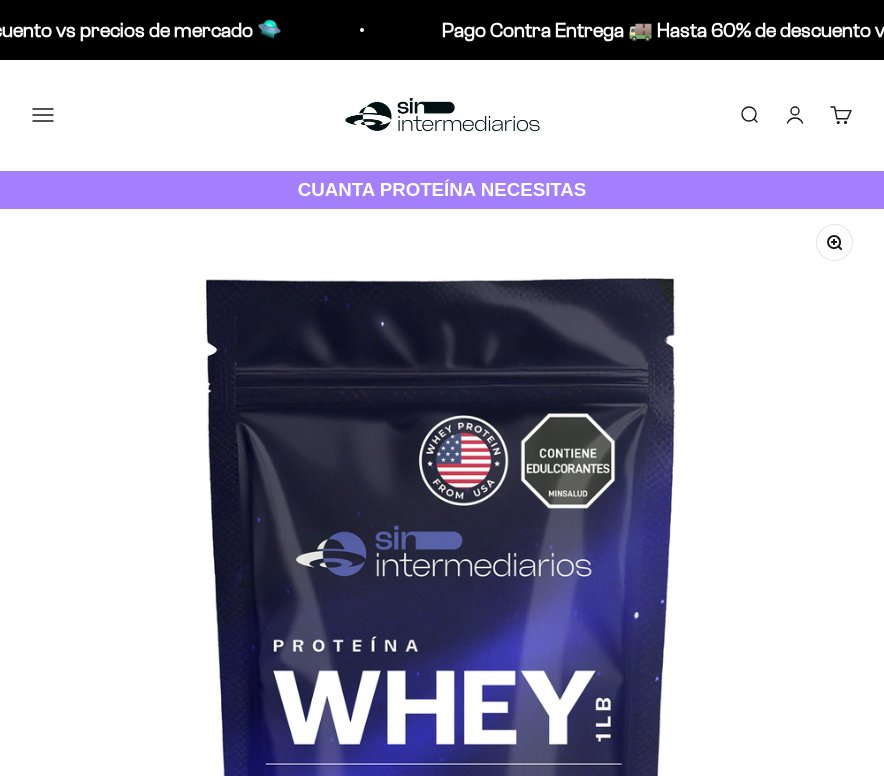 scroll, scrollTop: 0, scrollLeft: 0, axis: both 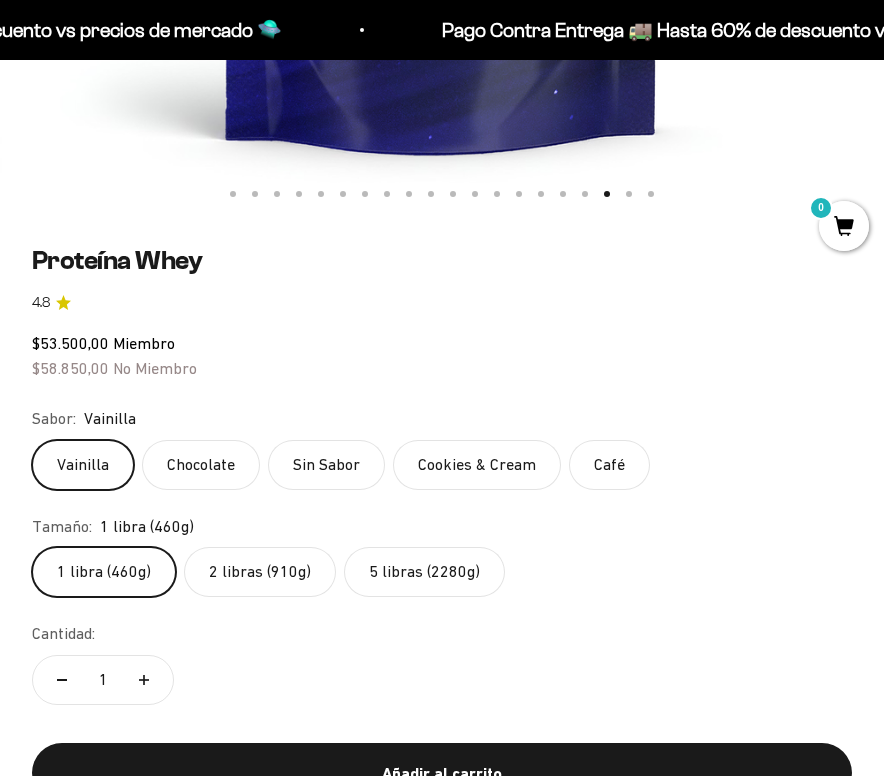 click on "Vainilla" 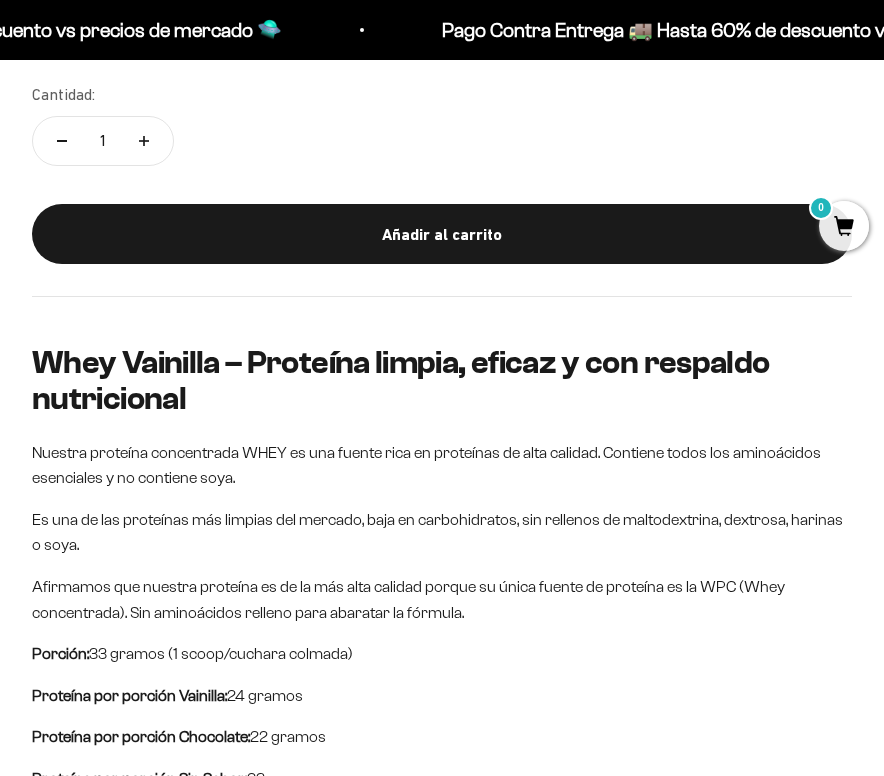 scroll, scrollTop: 1421, scrollLeft: 0, axis: vertical 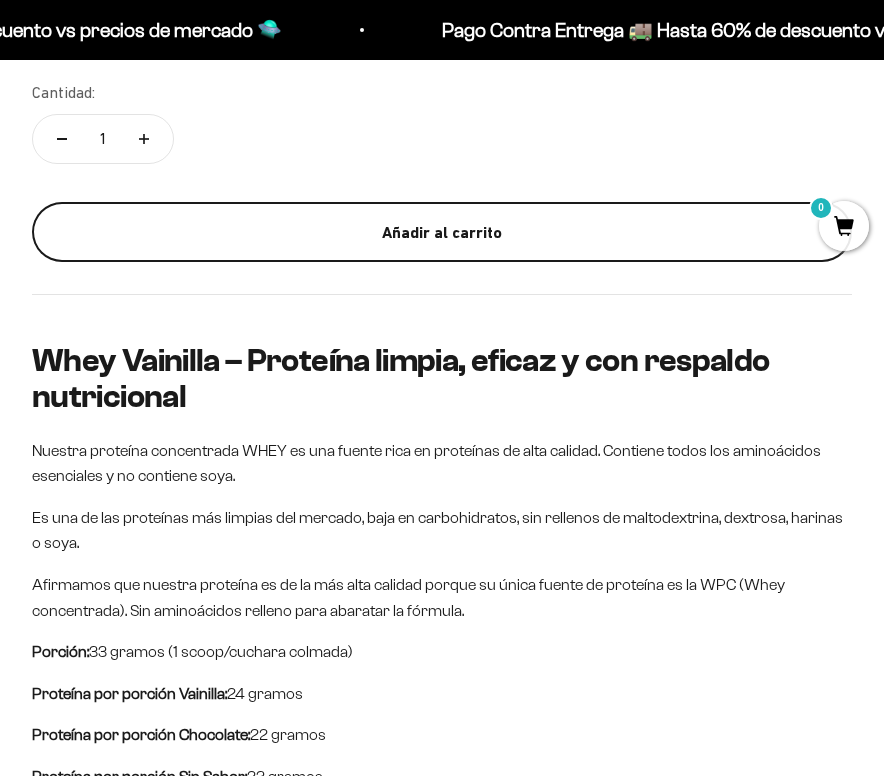 click on "Añadir al carrito" at bounding box center [442, 233] 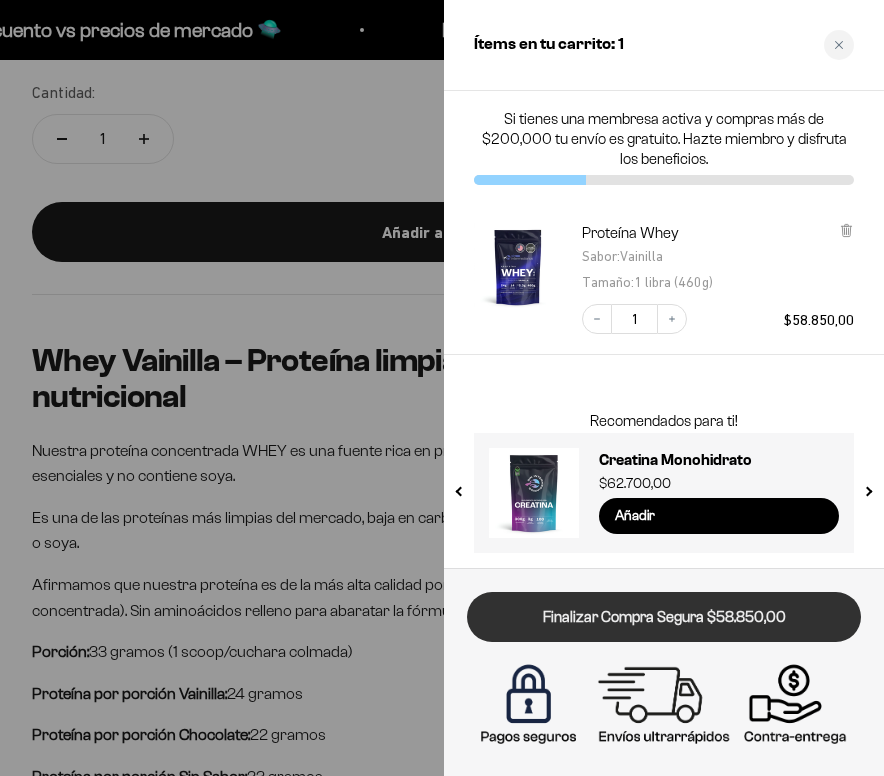 click on "Finalizar Compra Segura $58.850,00" at bounding box center [664, 617] 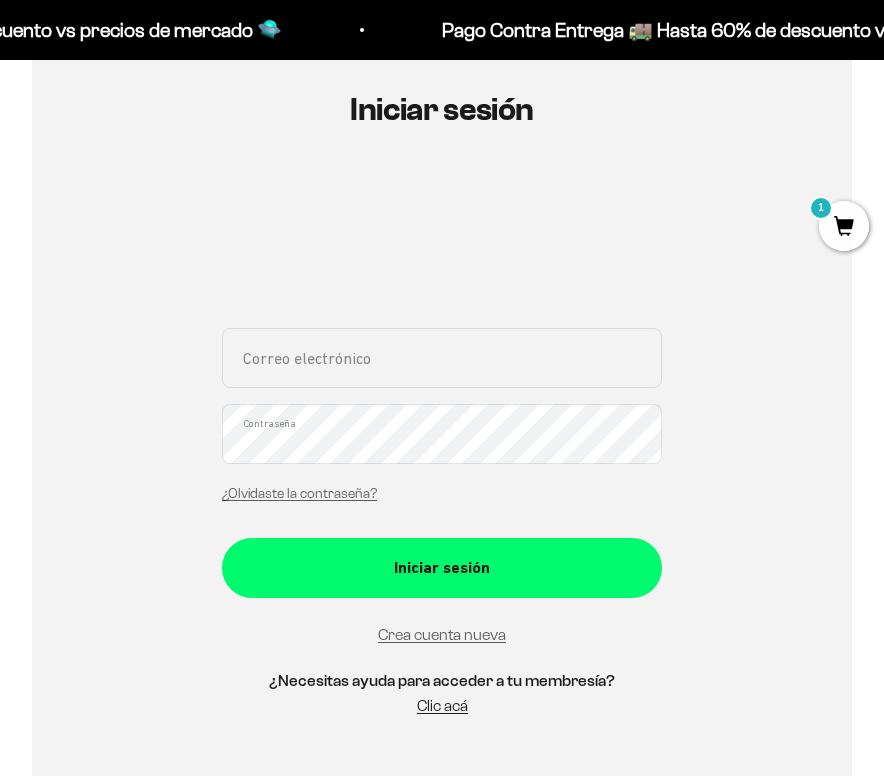 scroll, scrollTop: 207, scrollLeft: 0, axis: vertical 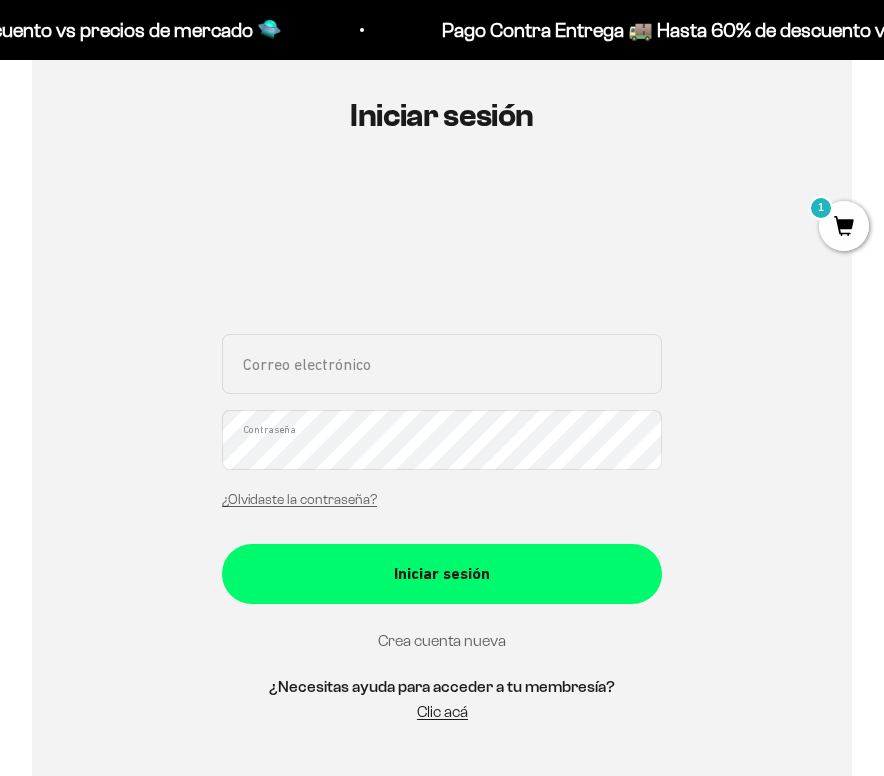 click on "Crea cuenta nueva" at bounding box center [442, 640] 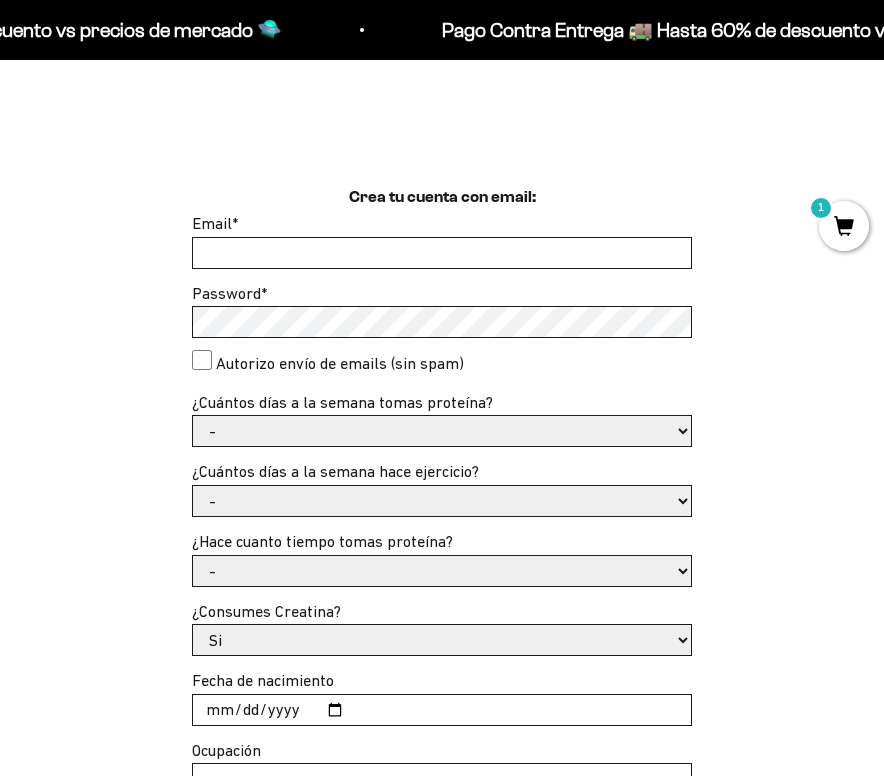 scroll, scrollTop: 333, scrollLeft: 0, axis: vertical 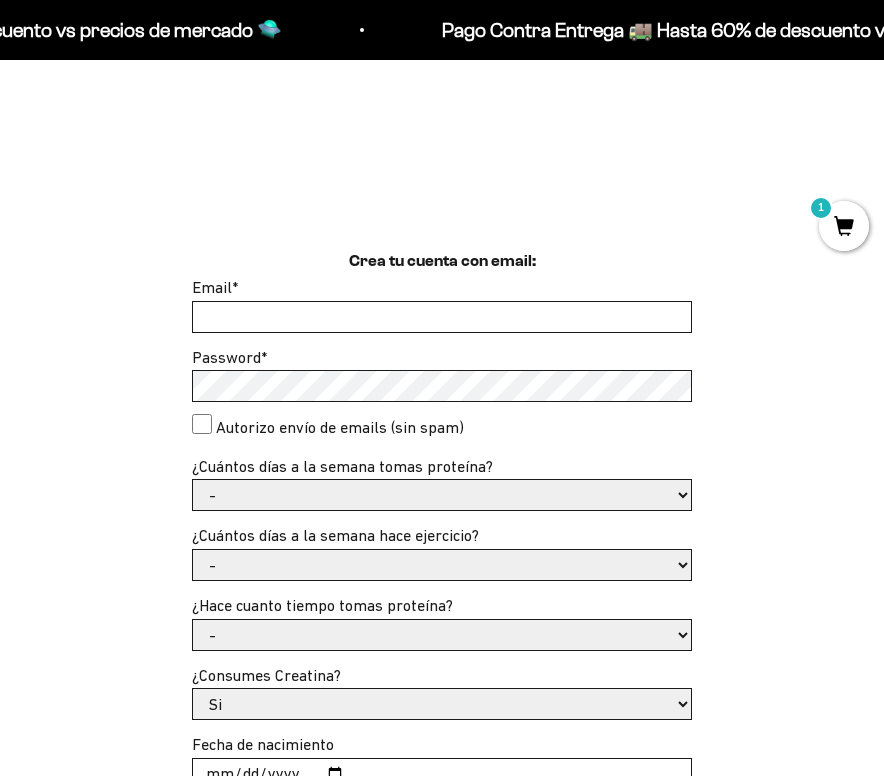 click on "Email
*" at bounding box center [442, 317] 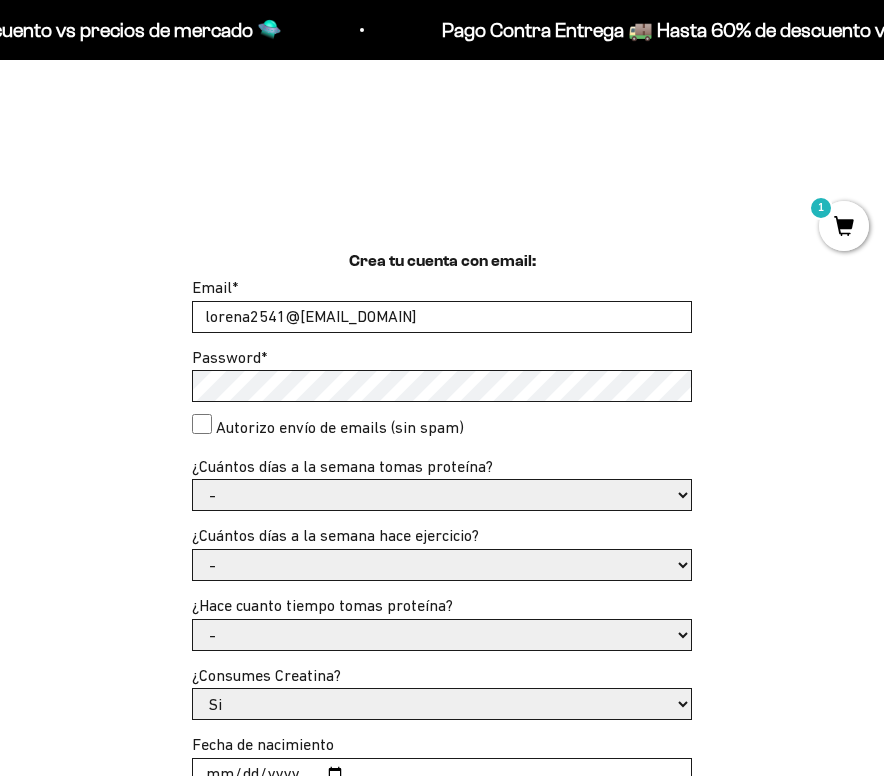 type on "lorena2541@hotmail.com" 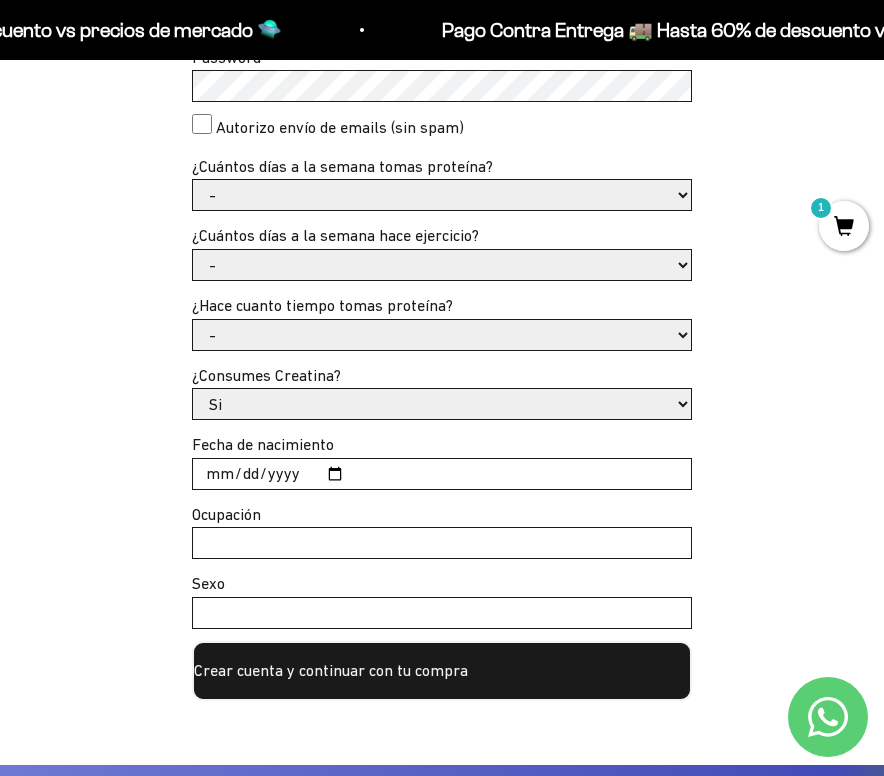 scroll, scrollTop: 640, scrollLeft: 0, axis: vertical 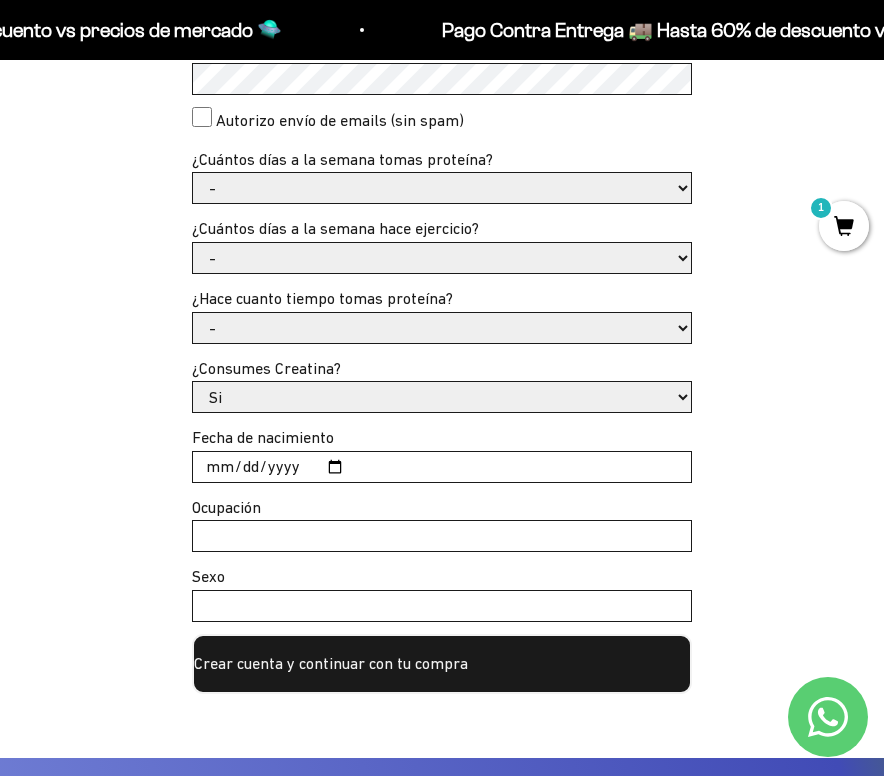 click on "Crear cuenta y continuar con tu compra" at bounding box center [442, 664] 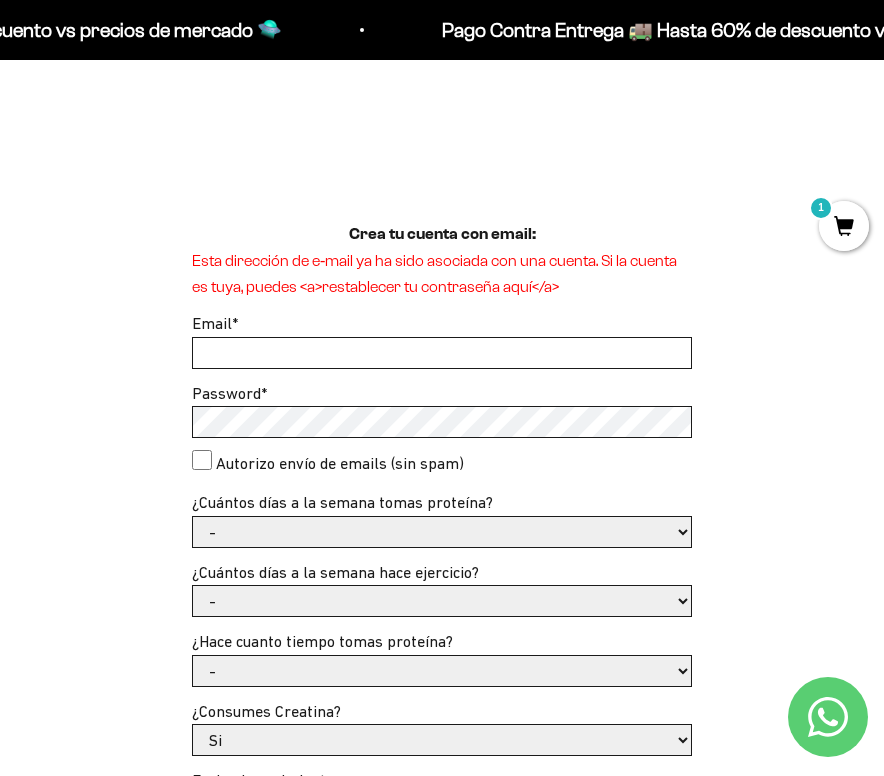 scroll, scrollTop: 420, scrollLeft: 0, axis: vertical 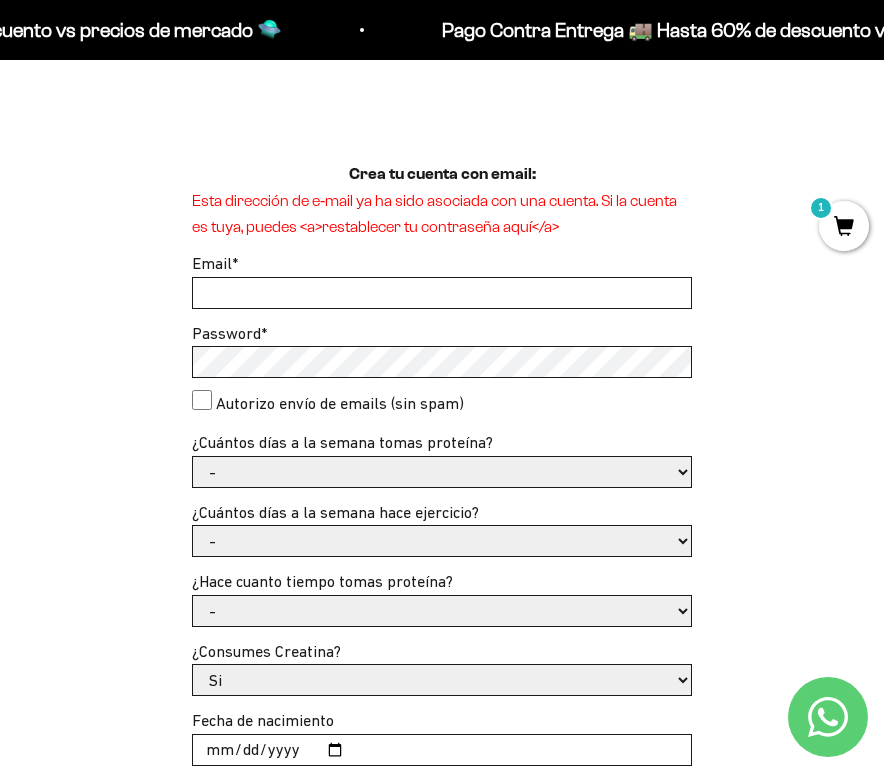 click on "Email
*" at bounding box center (442, 293) 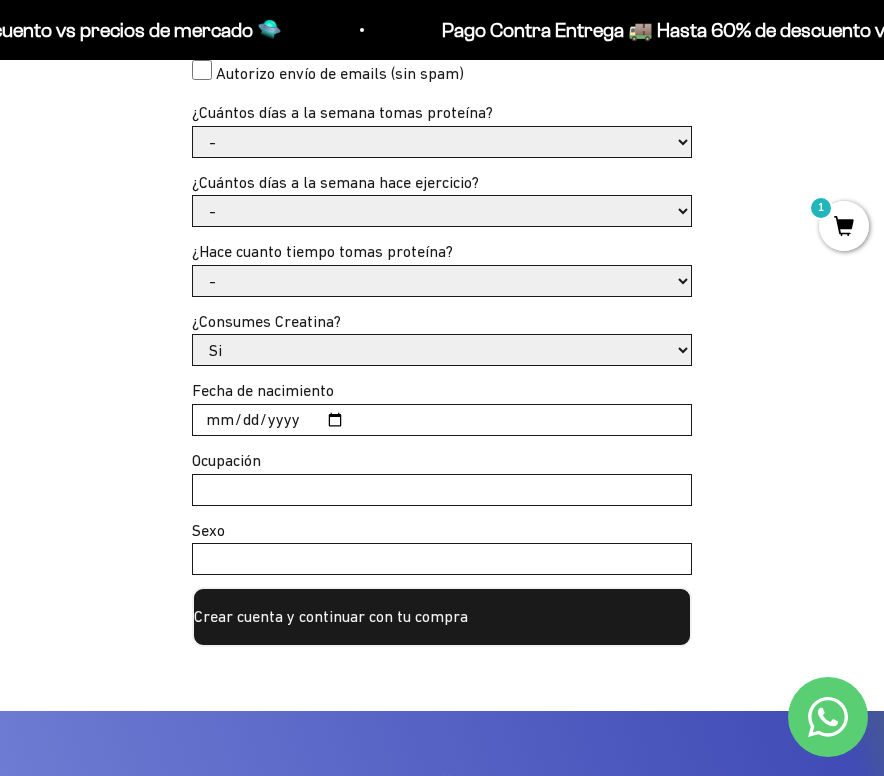 scroll, scrollTop: 0, scrollLeft: 0, axis: both 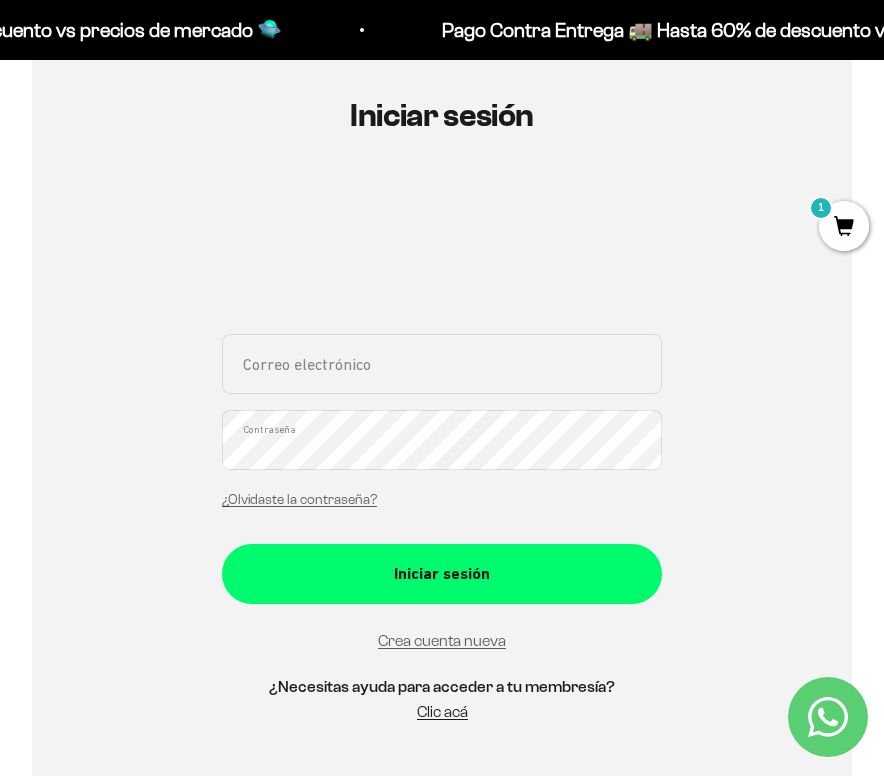 click on "Correo electrónico" at bounding box center (442, 364) 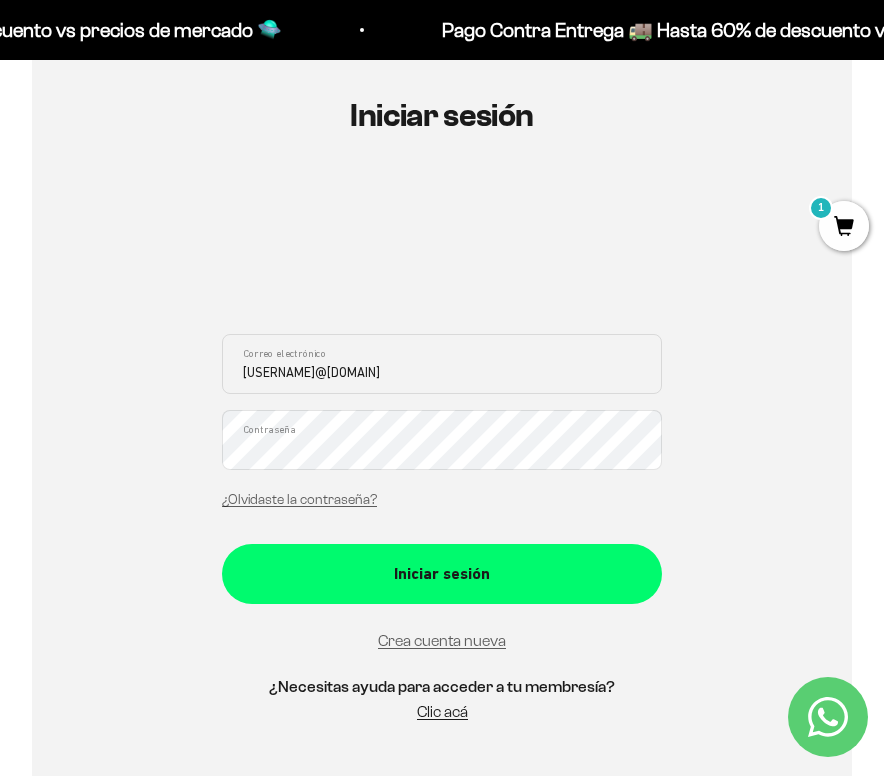 click on "Iniciar sesión" at bounding box center [442, 574] 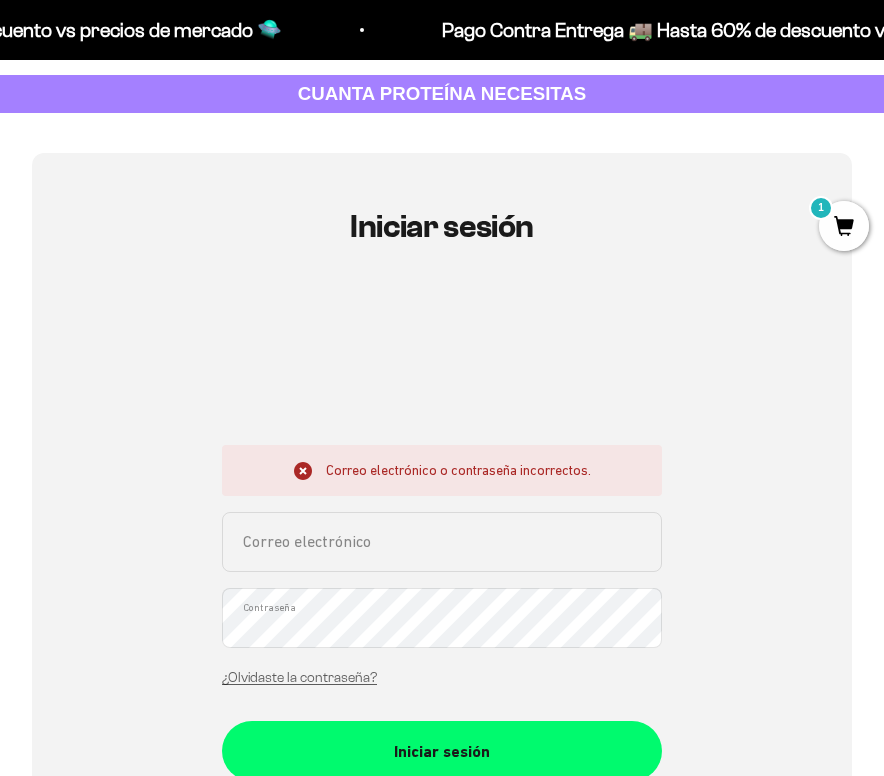 scroll, scrollTop: 232, scrollLeft: 0, axis: vertical 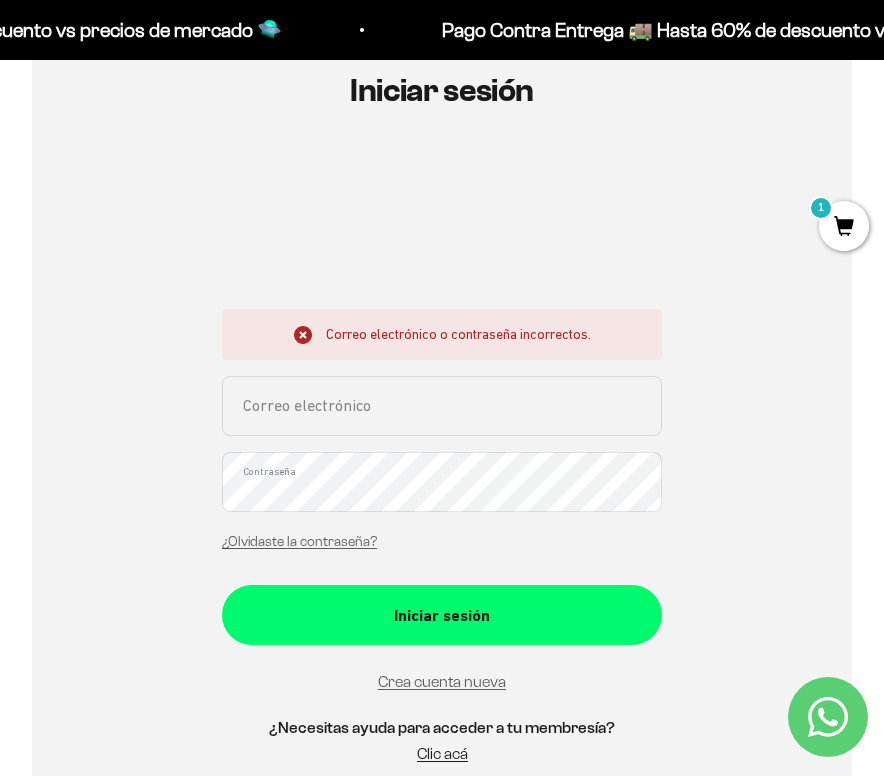 click on "Correo electrónico" at bounding box center [442, 406] 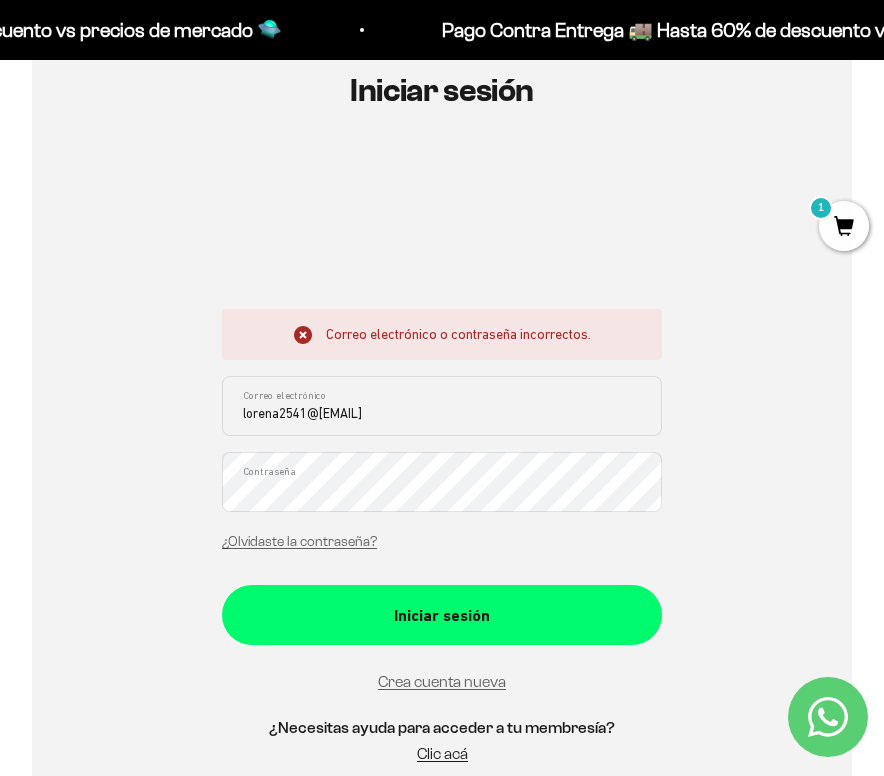 click on "Iniciar sesión" at bounding box center [442, 615] 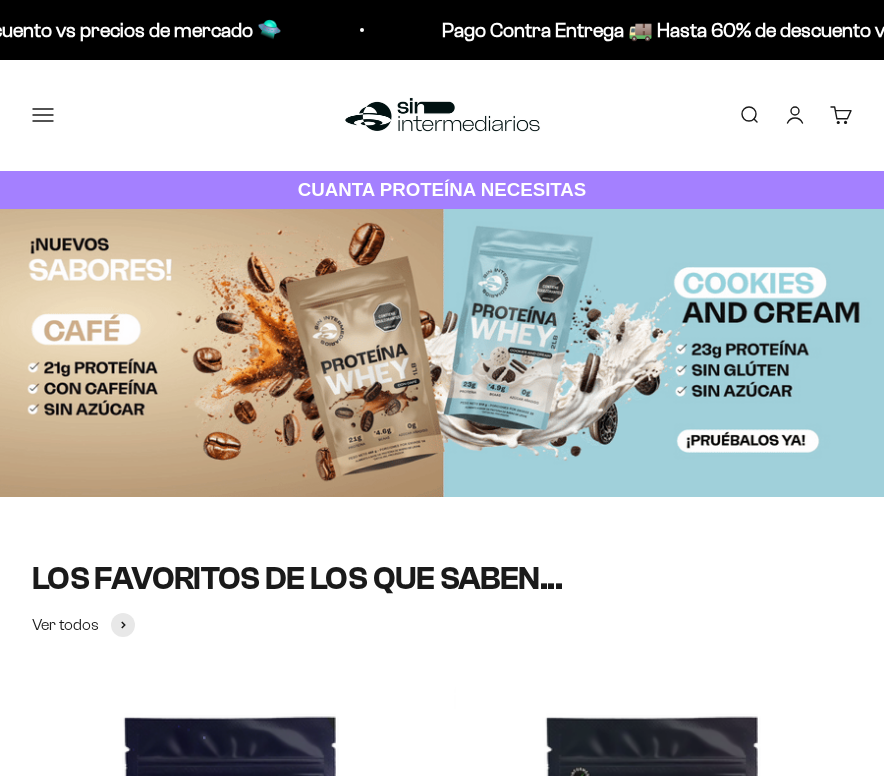 scroll, scrollTop: 0, scrollLeft: 0, axis: both 